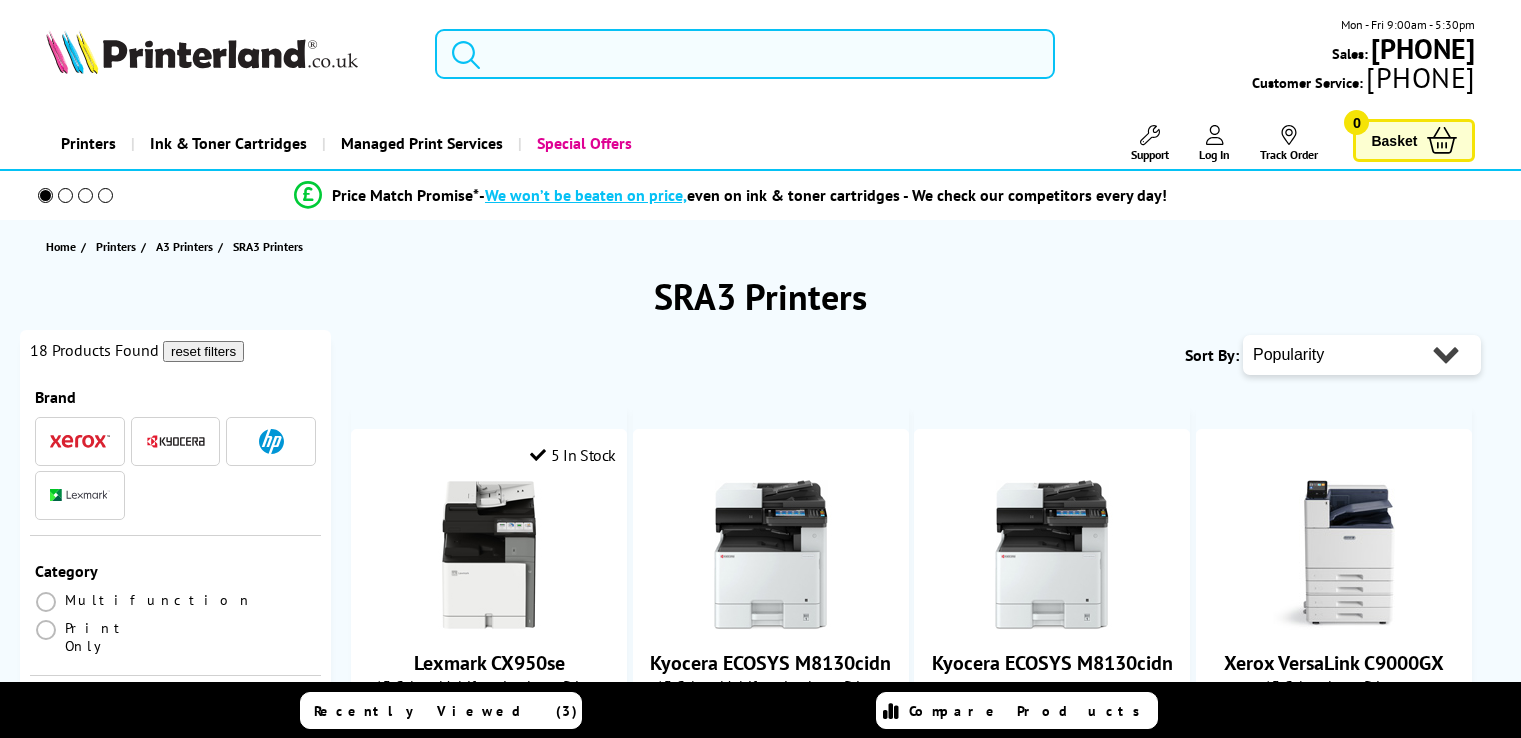 scroll, scrollTop: 0, scrollLeft: 0, axis: both 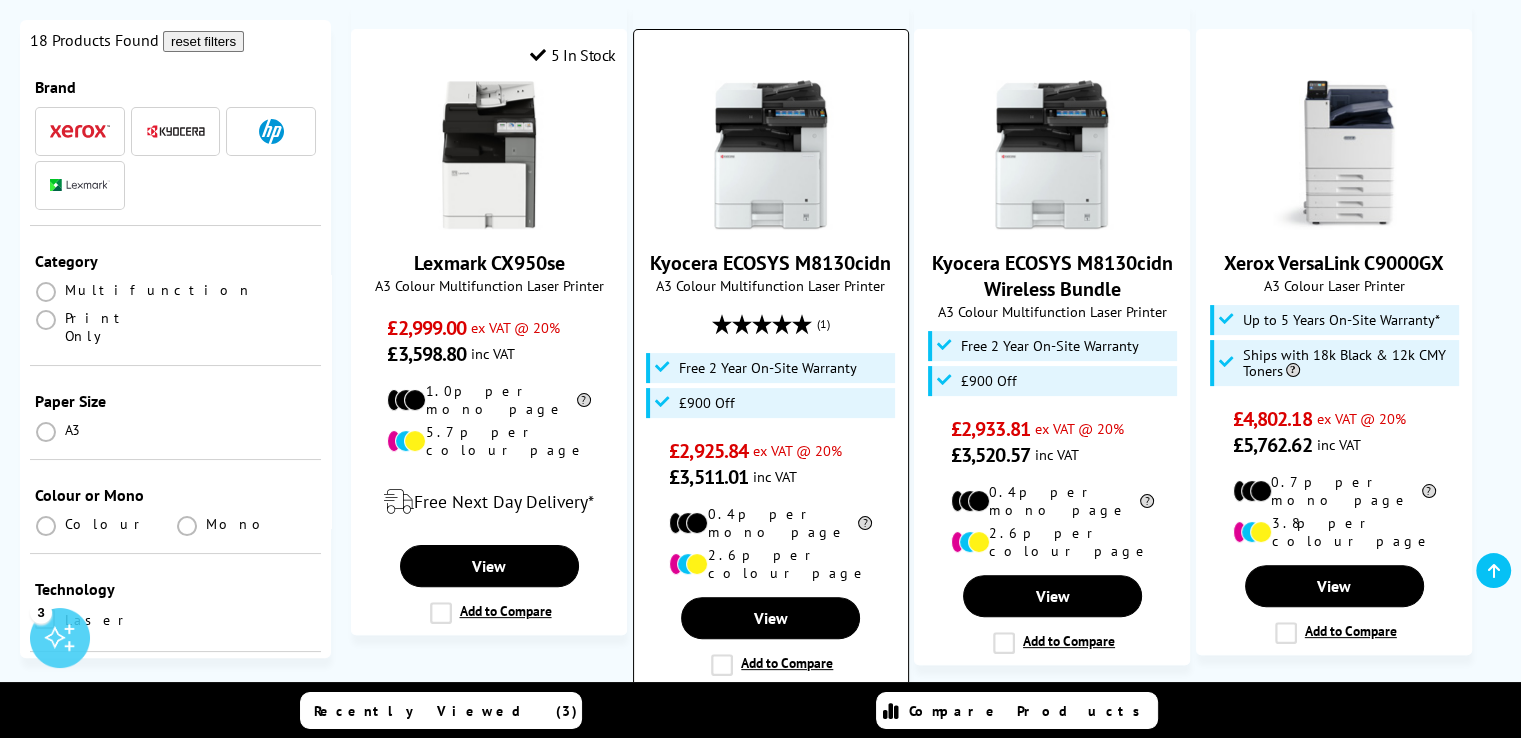click on "Kyocera ECOSYS M8130cidn" at bounding box center (770, 263) 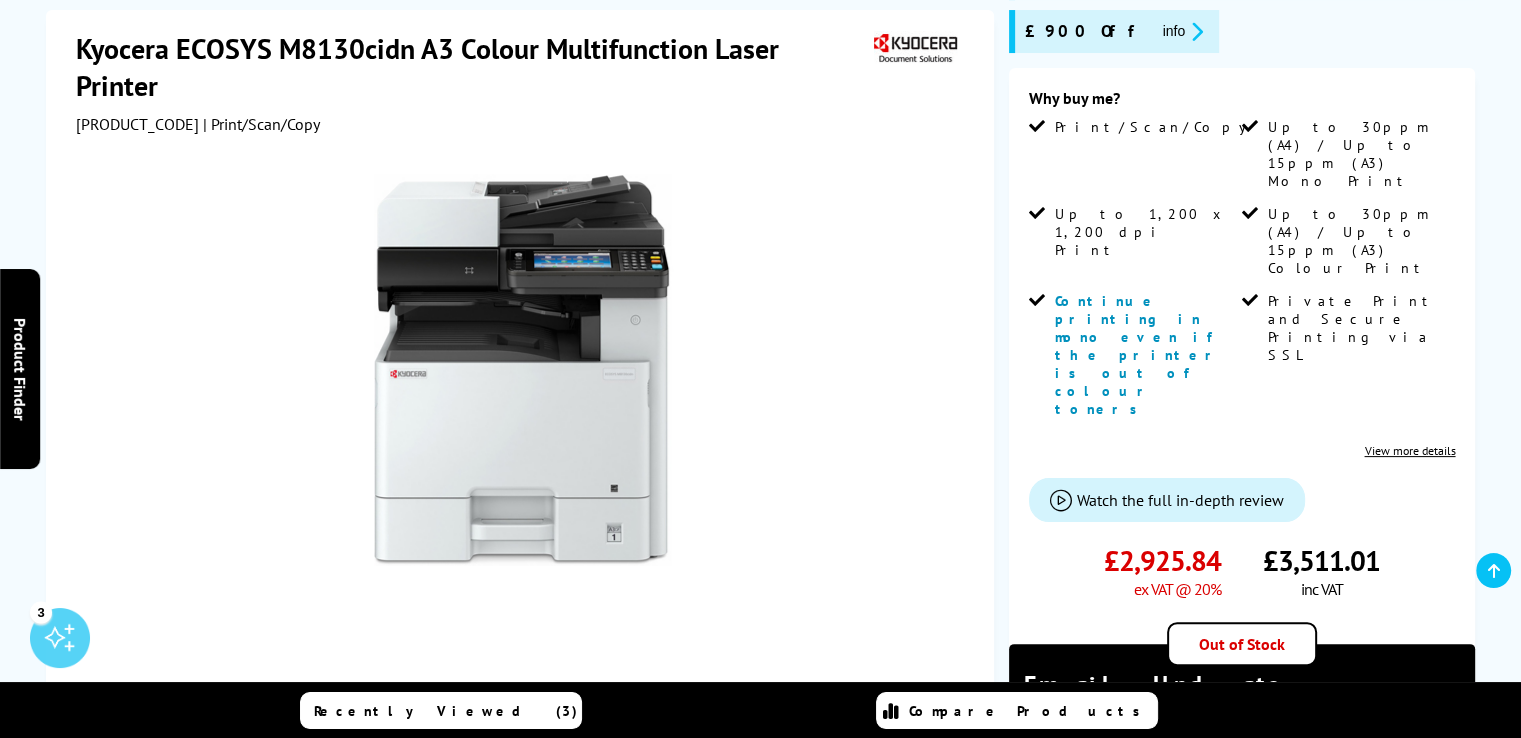 scroll, scrollTop: 102, scrollLeft: 0, axis: vertical 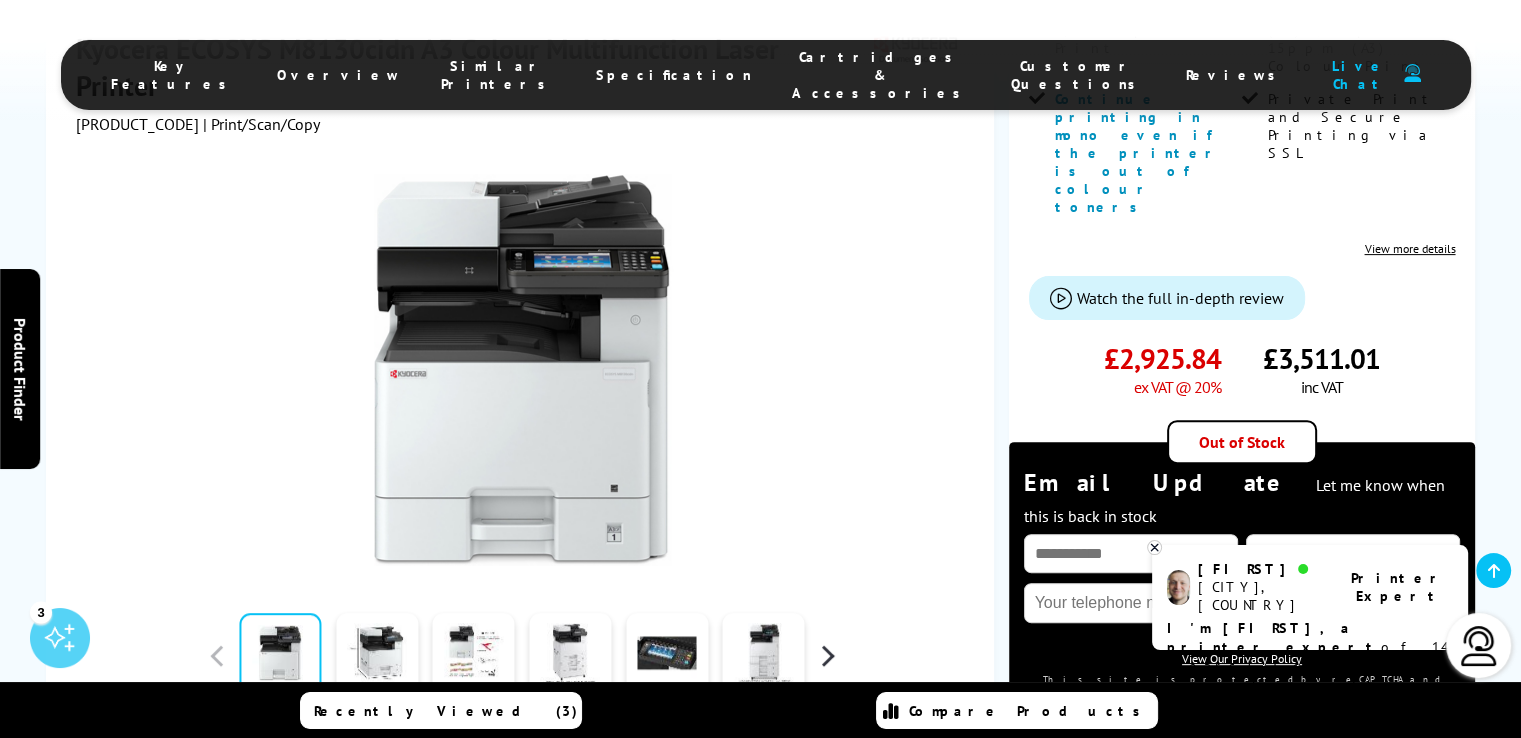 click at bounding box center (827, 656) 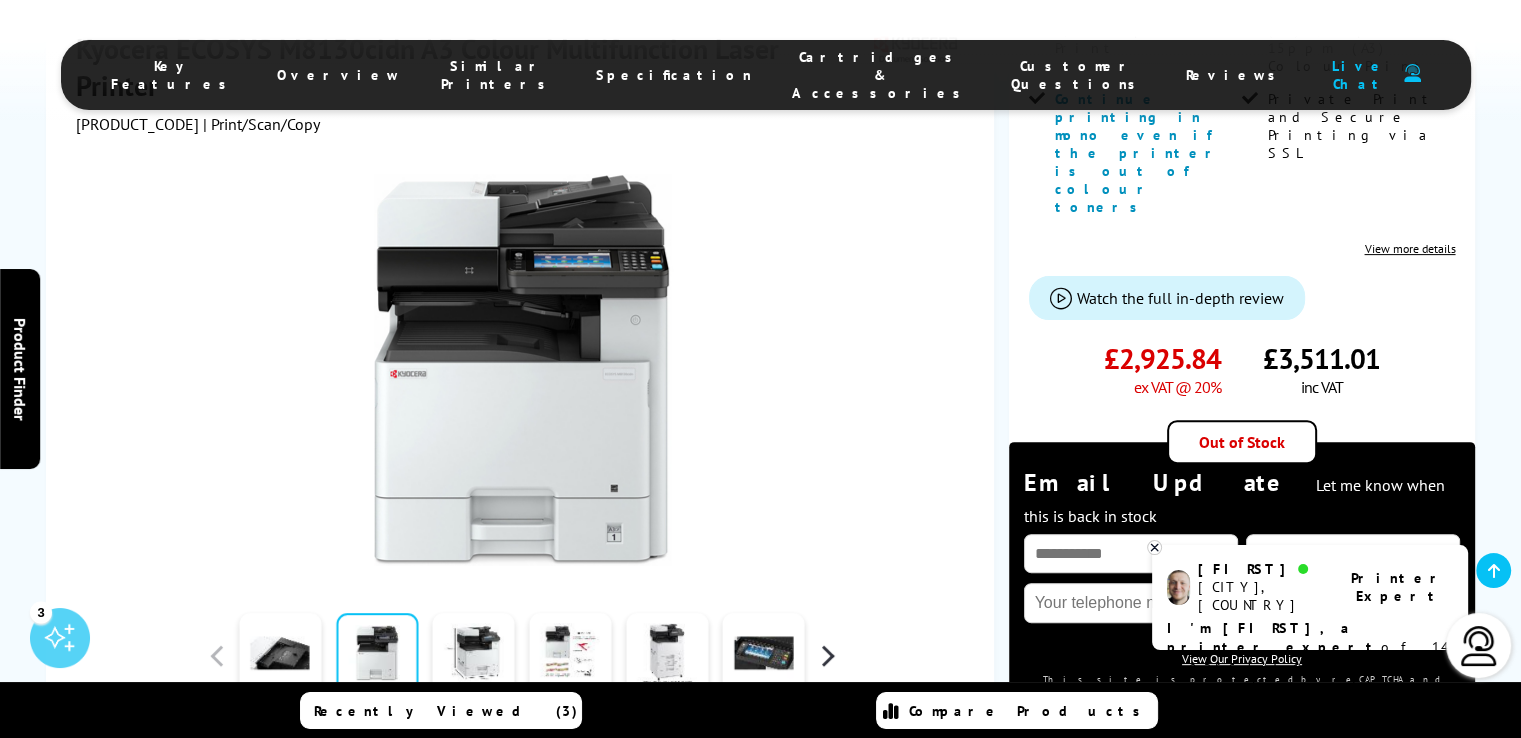 click at bounding box center (827, 656) 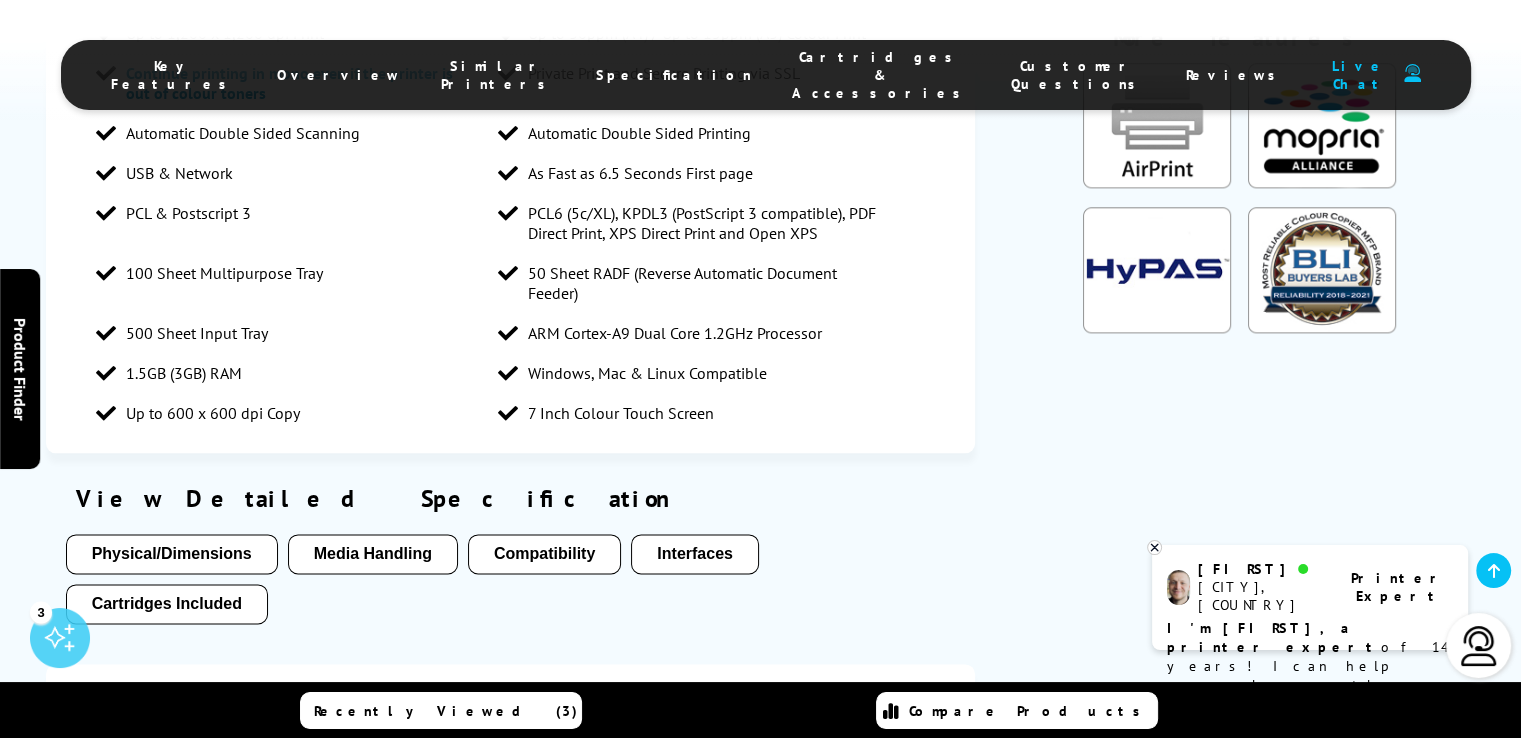scroll, scrollTop: 2502, scrollLeft: 0, axis: vertical 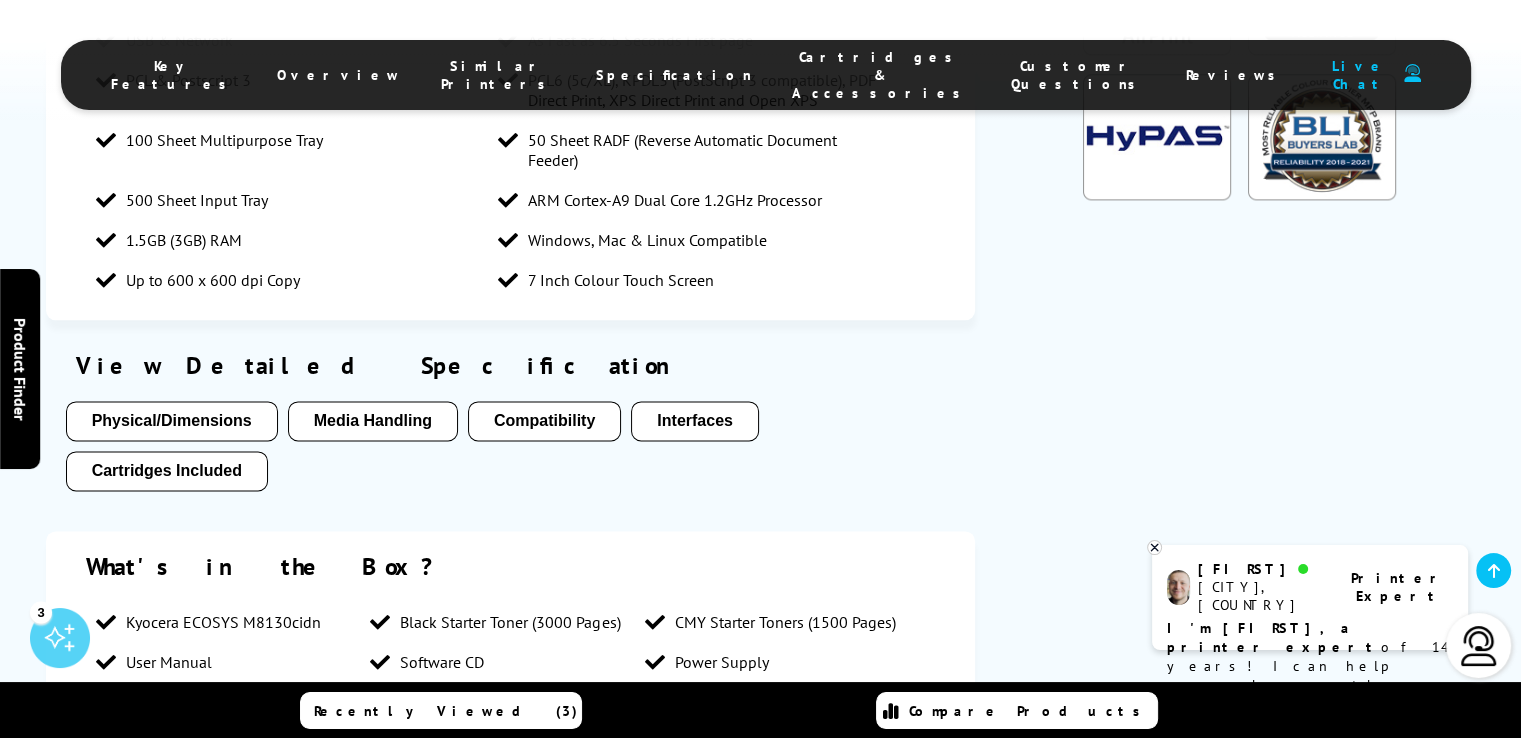 click on "Media Handling" at bounding box center [172, 421] 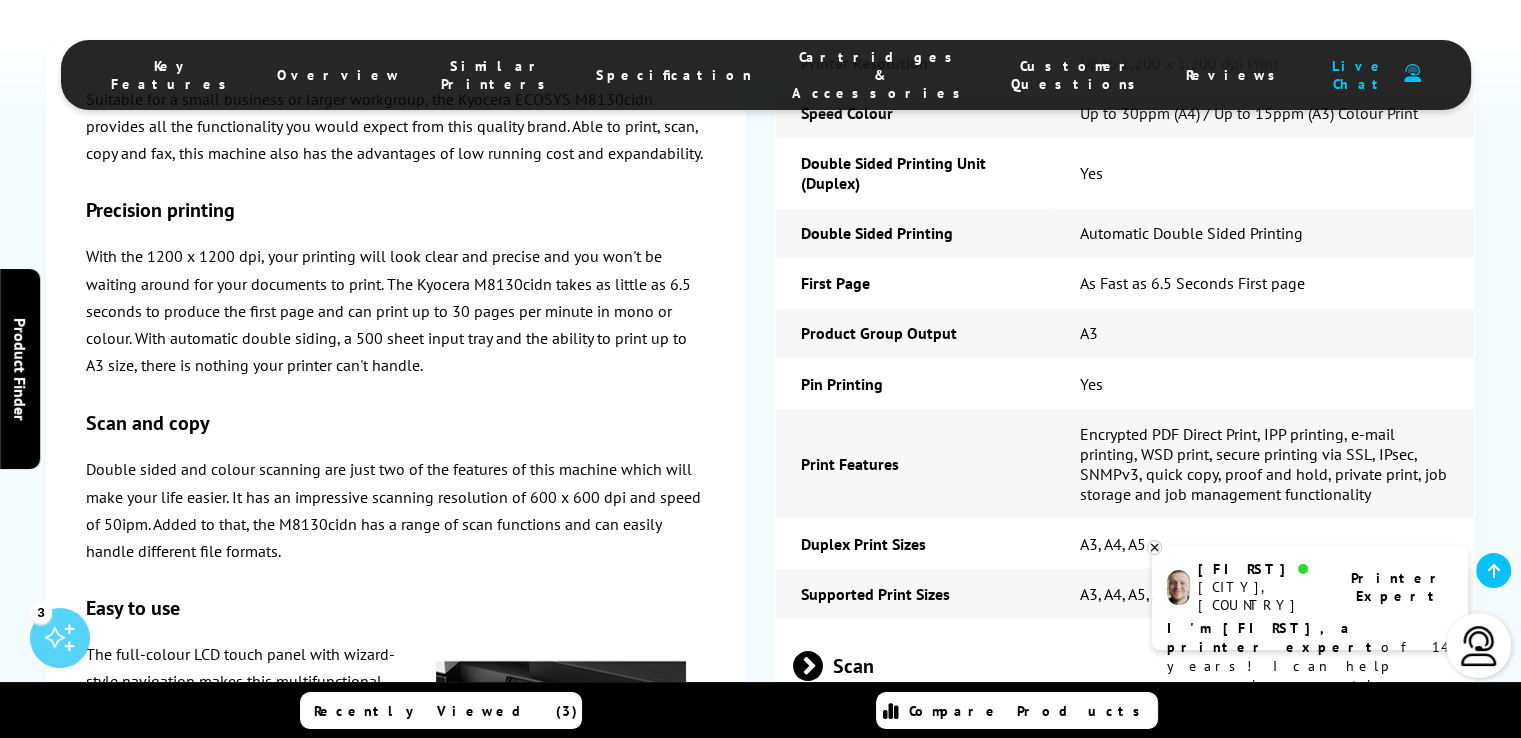 scroll, scrollTop: 3516, scrollLeft: 0, axis: vertical 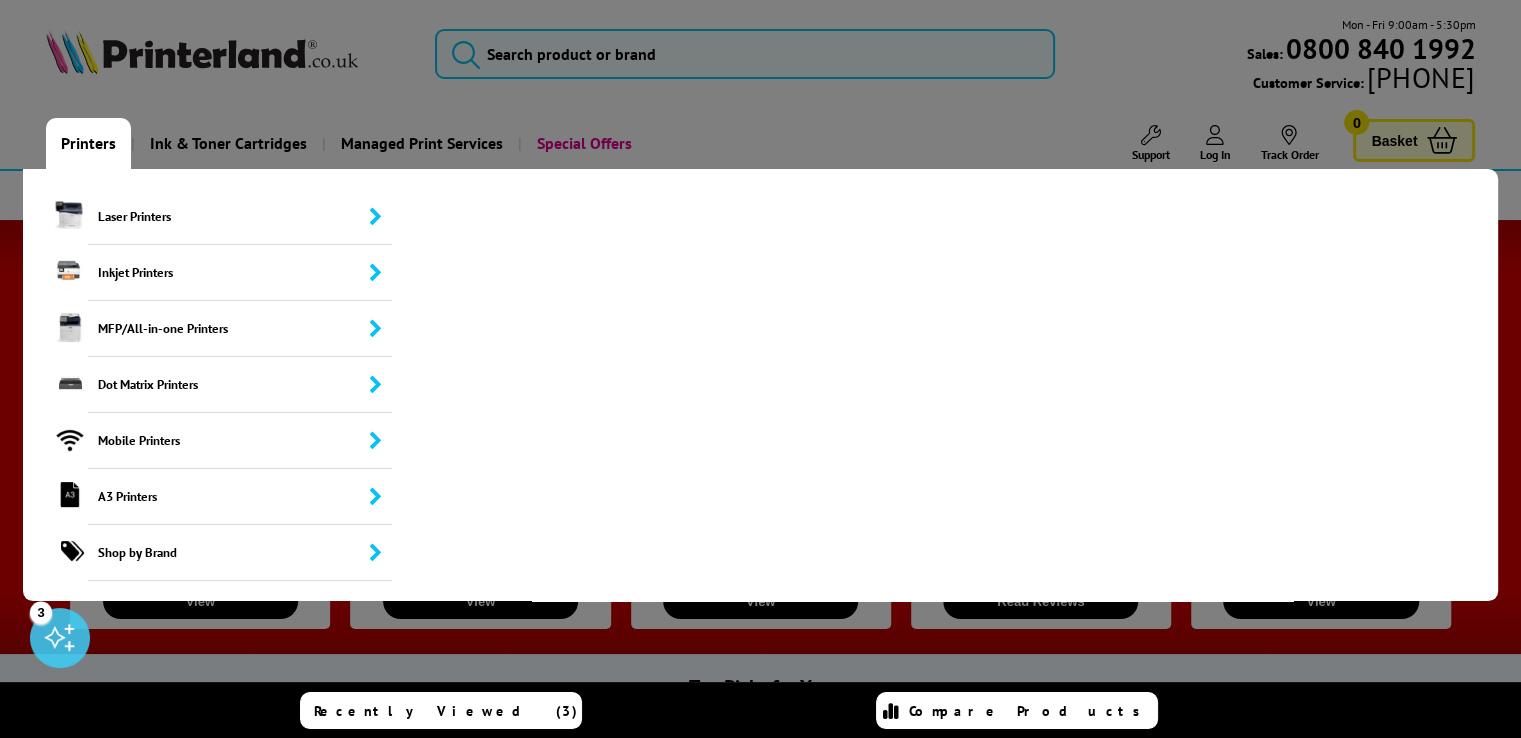click on "Printers" at bounding box center [88, 143] 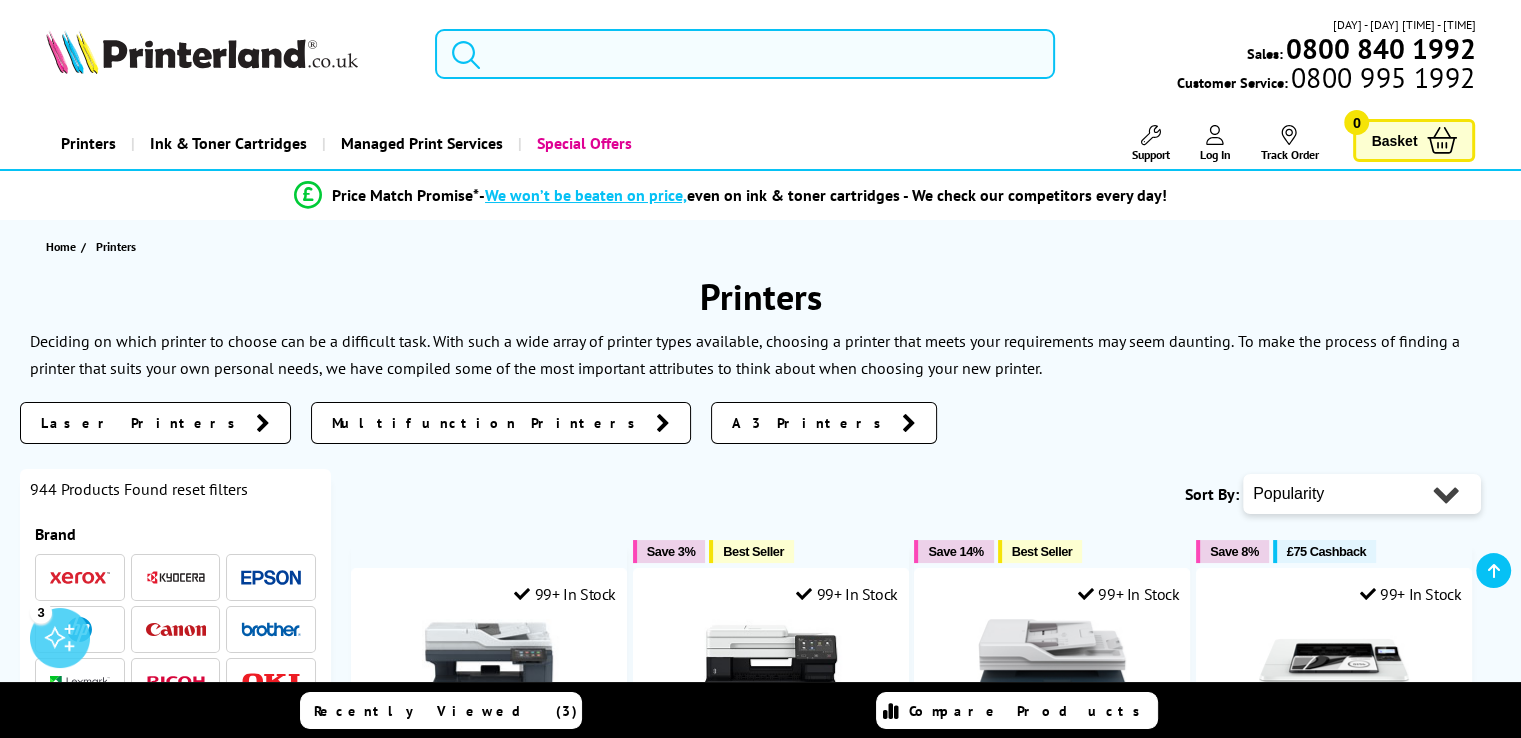 scroll, scrollTop: 400, scrollLeft: 0, axis: vertical 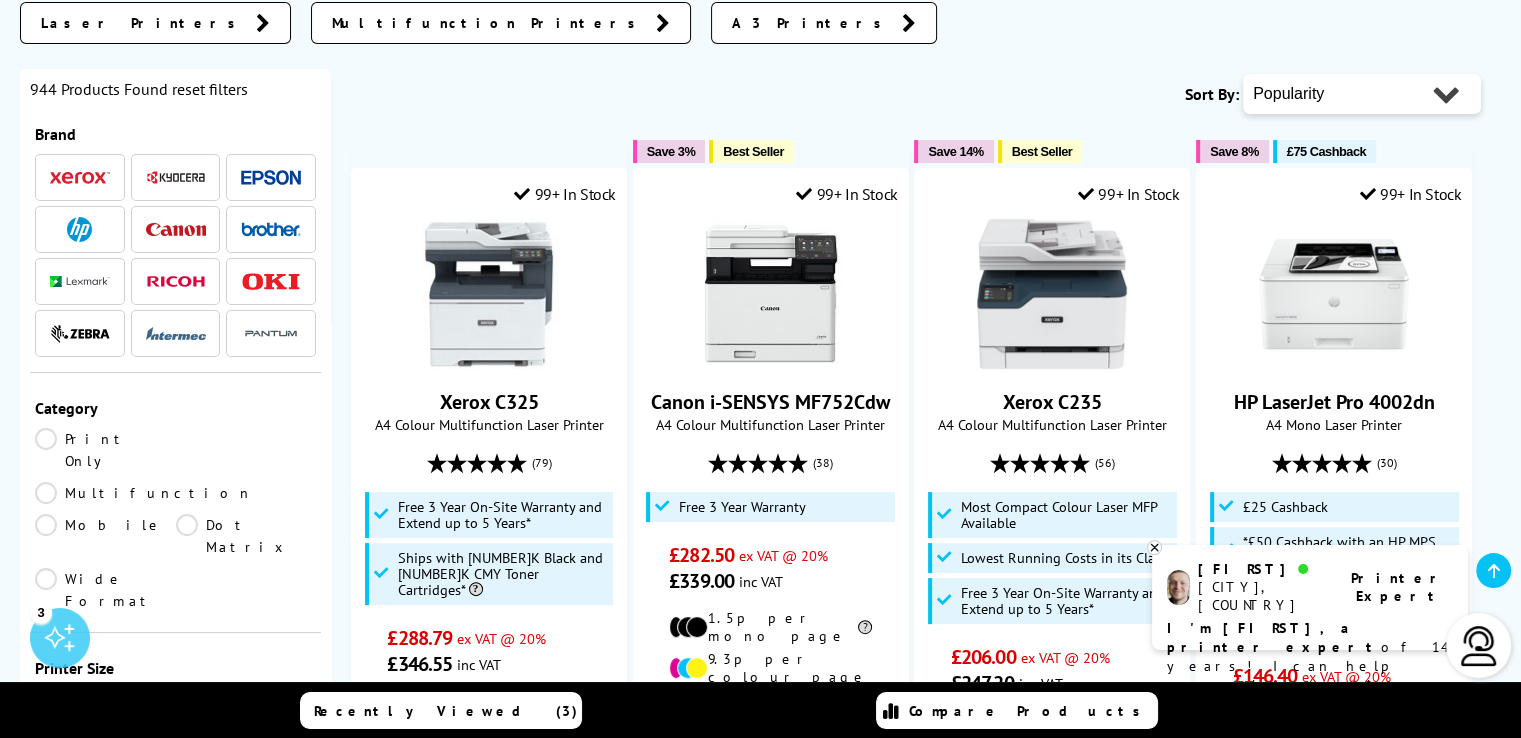 click on "Laser Printers" at bounding box center (143, 23) 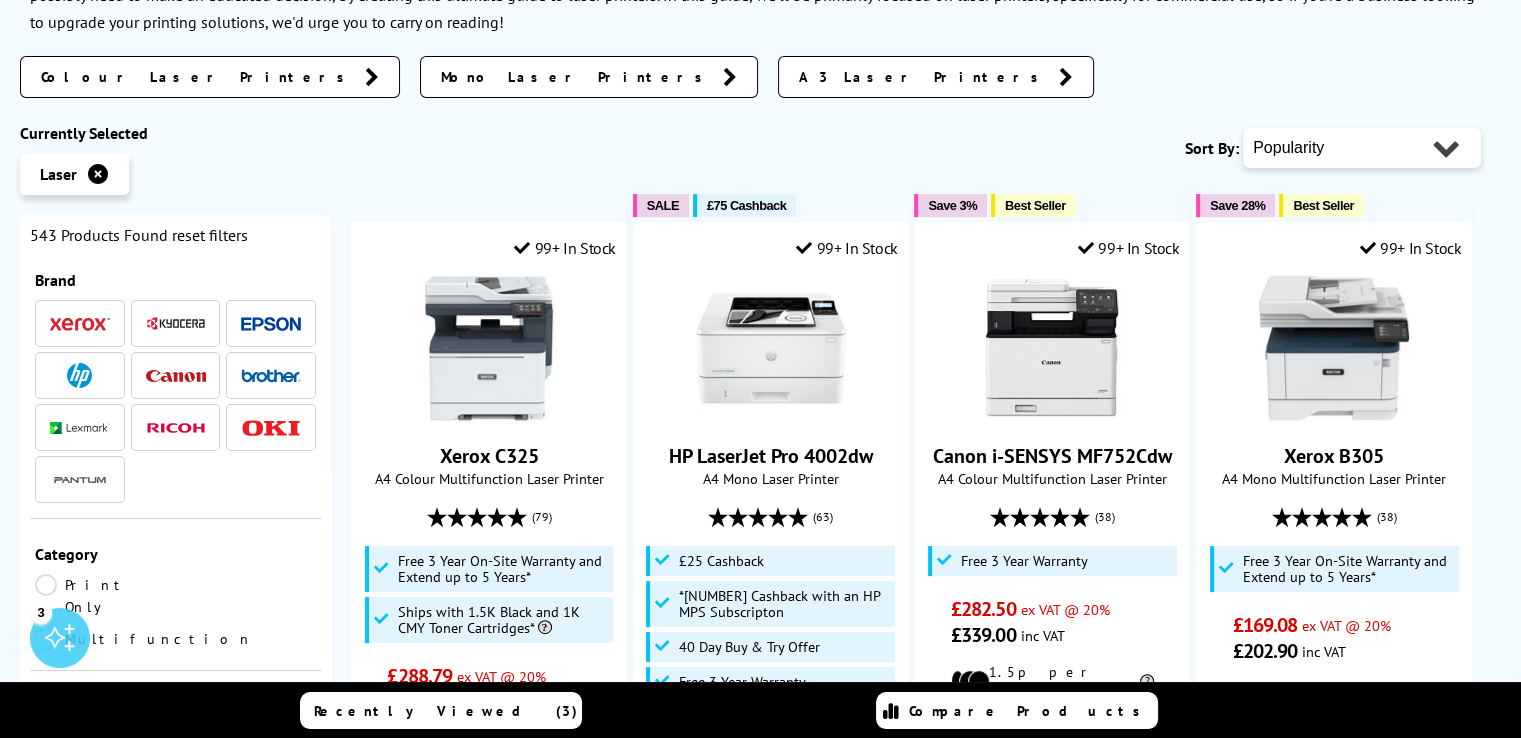 scroll, scrollTop: 400, scrollLeft: 0, axis: vertical 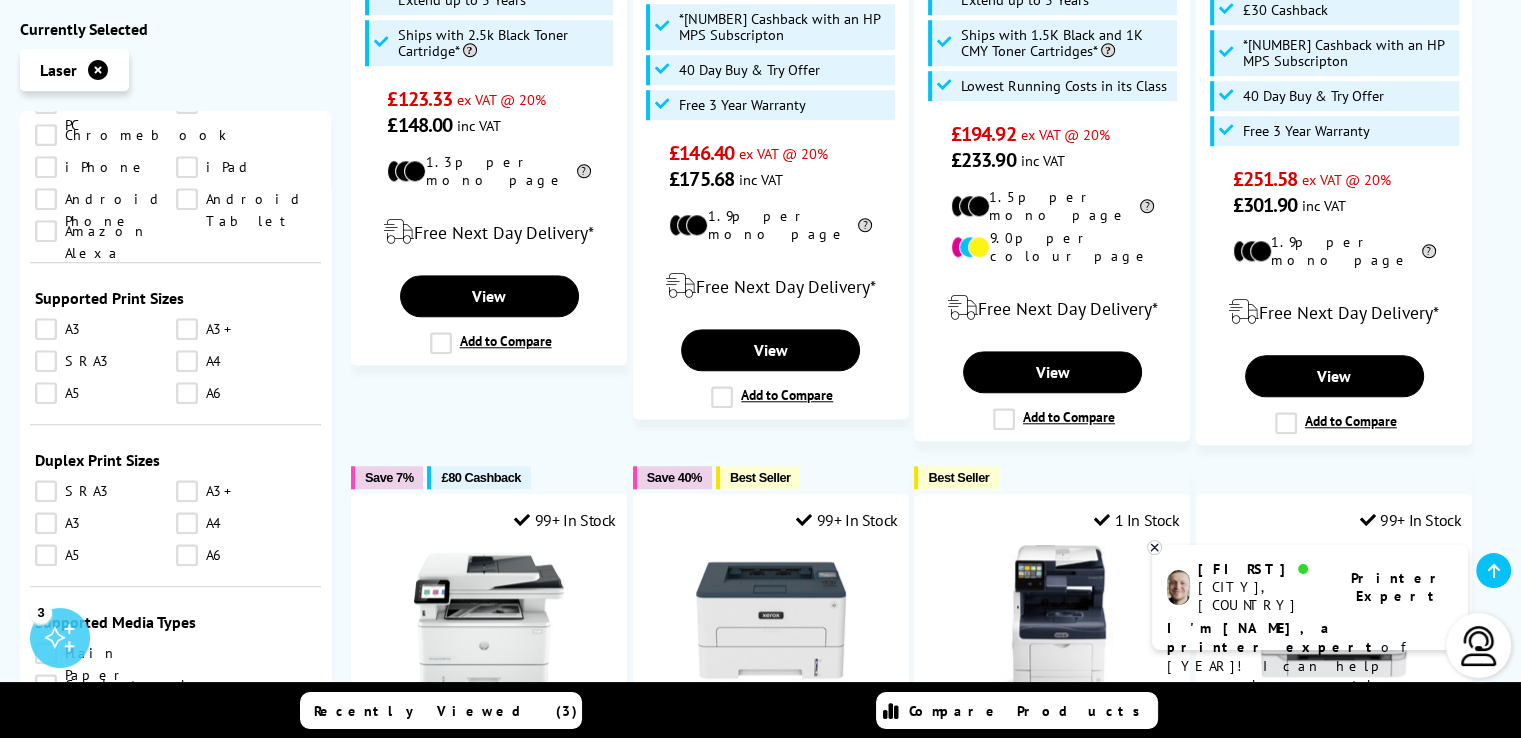 click on "SRA3" at bounding box center (105, 492) 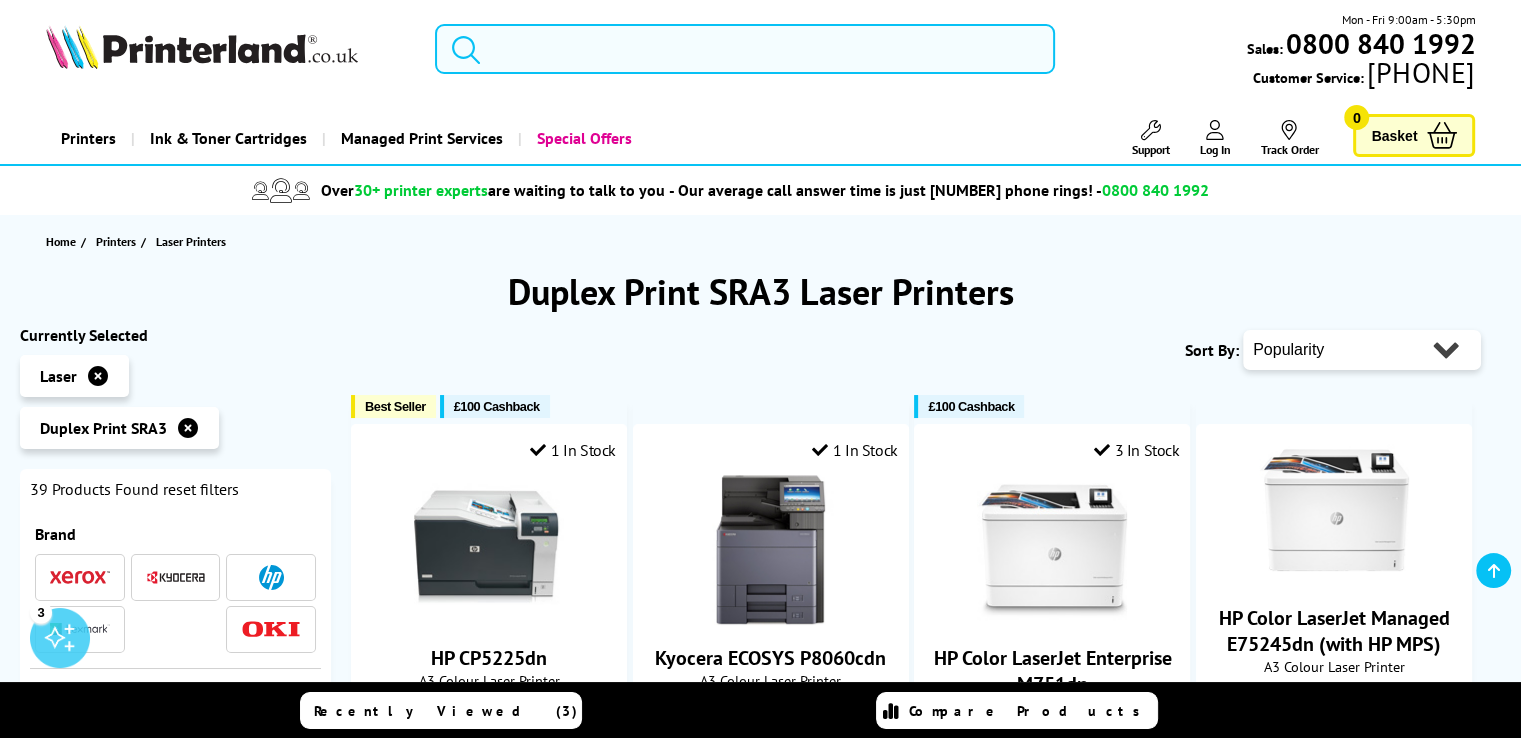 scroll, scrollTop: 400, scrollLeft: 0, axis: vertical 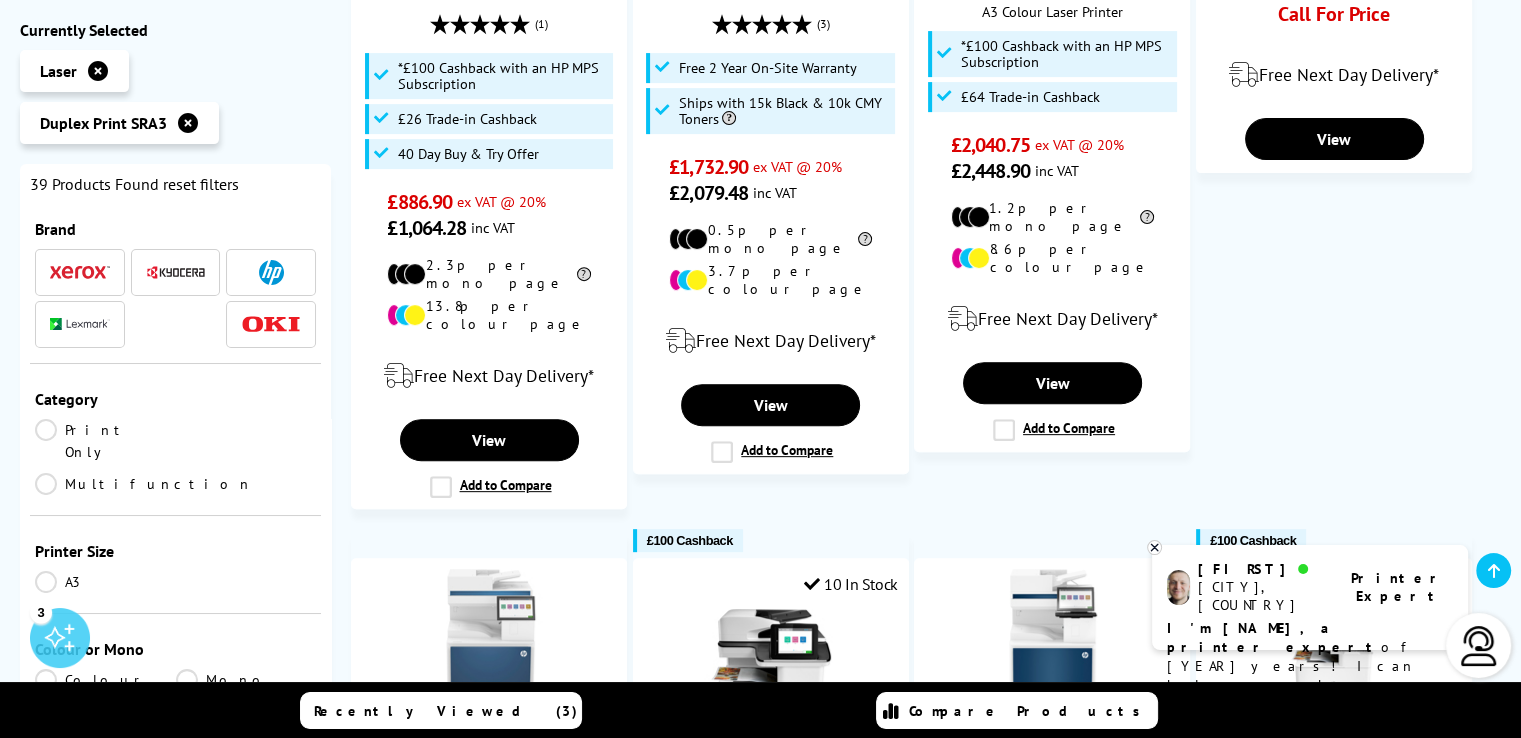 click at bounding box center (188, 123) 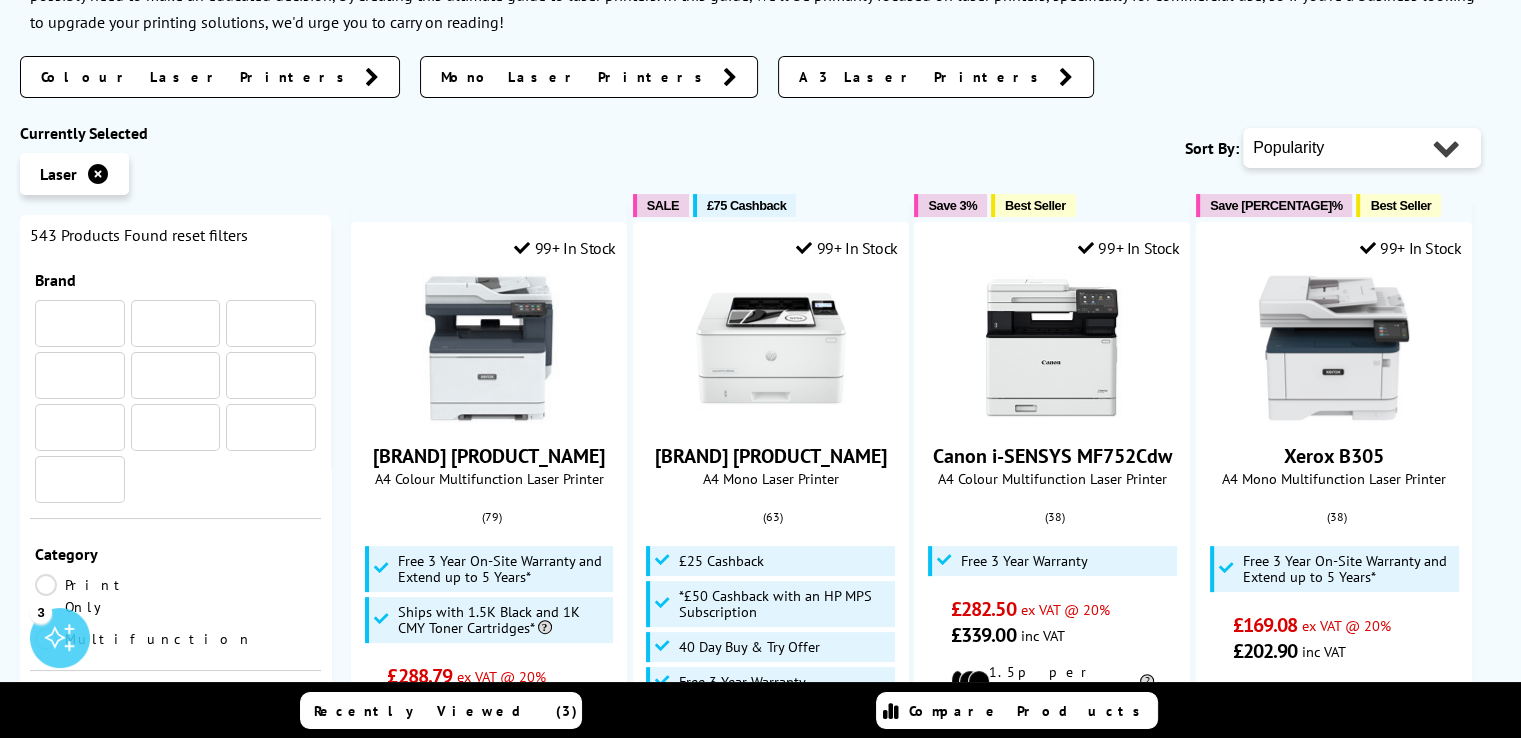 scroll, scrollTop: 400, scrollLeft: 0, axis: vertical 